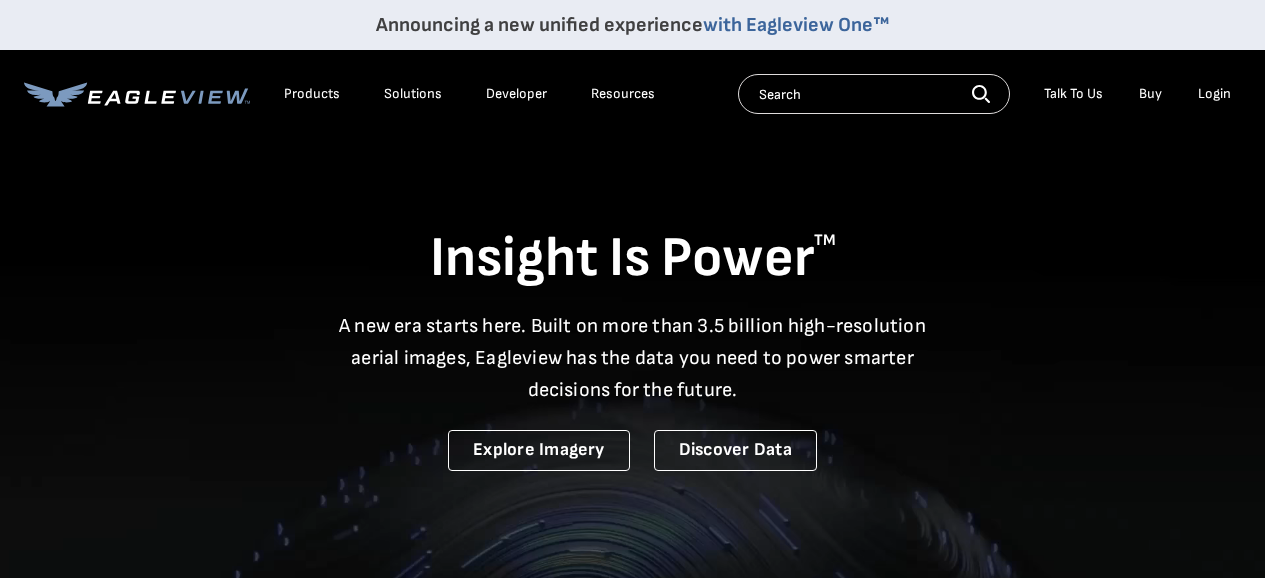 scroll, scrollTop: 0, scrollLeft: 0, axis: both 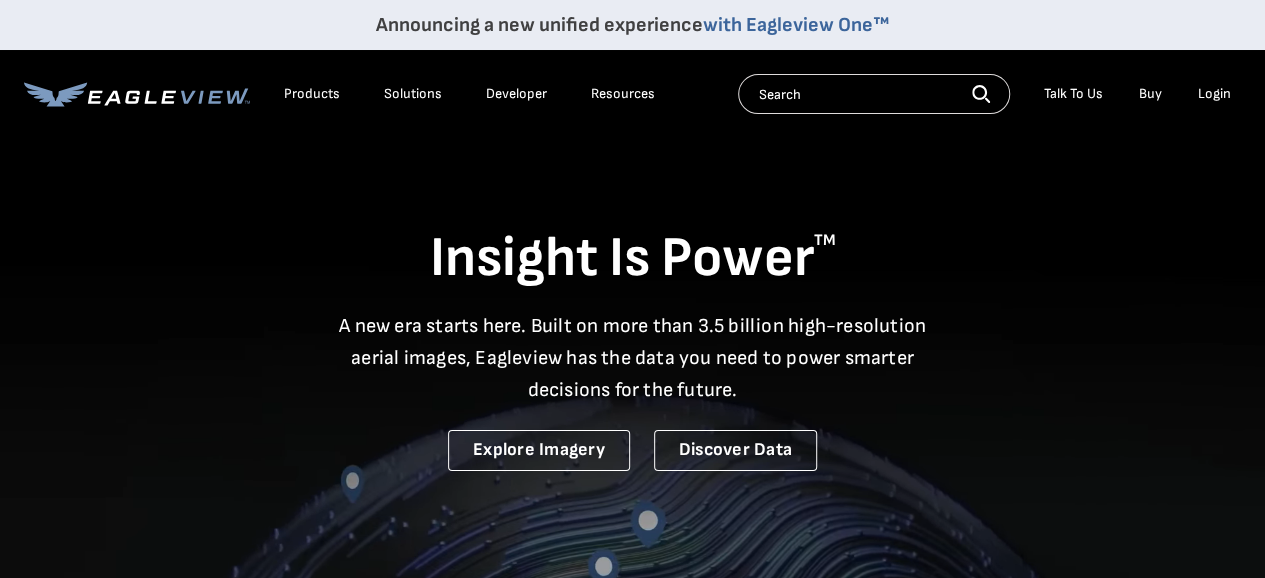 click on "Login" at bounding box center [1214, 94] 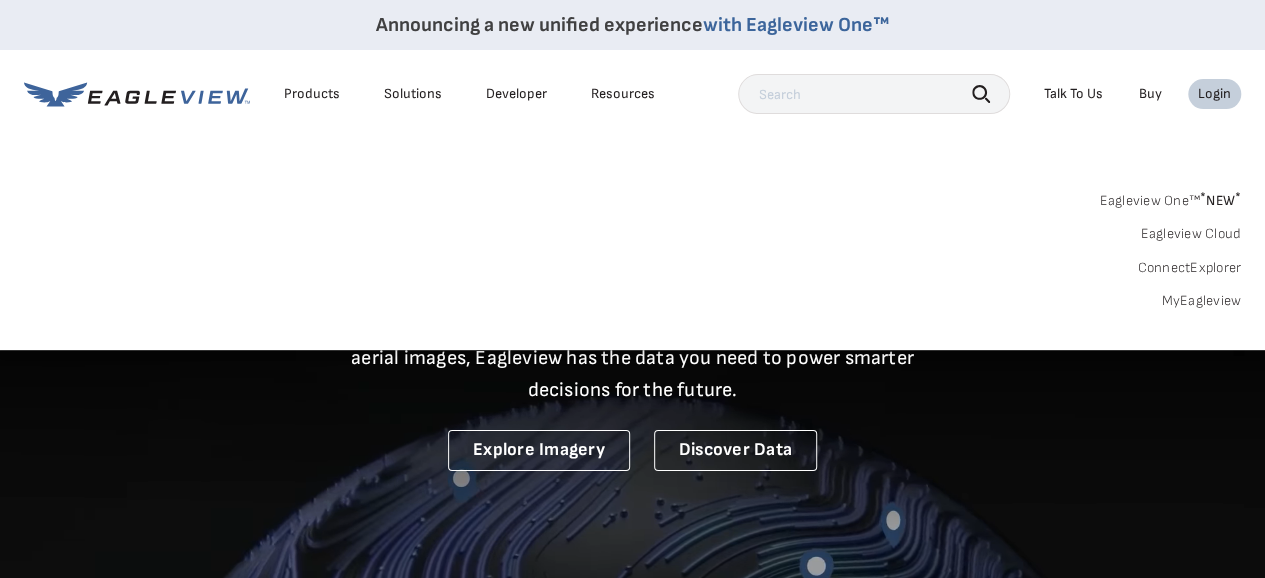 click on "MyEagleview" at bounding box center [1201, 301] 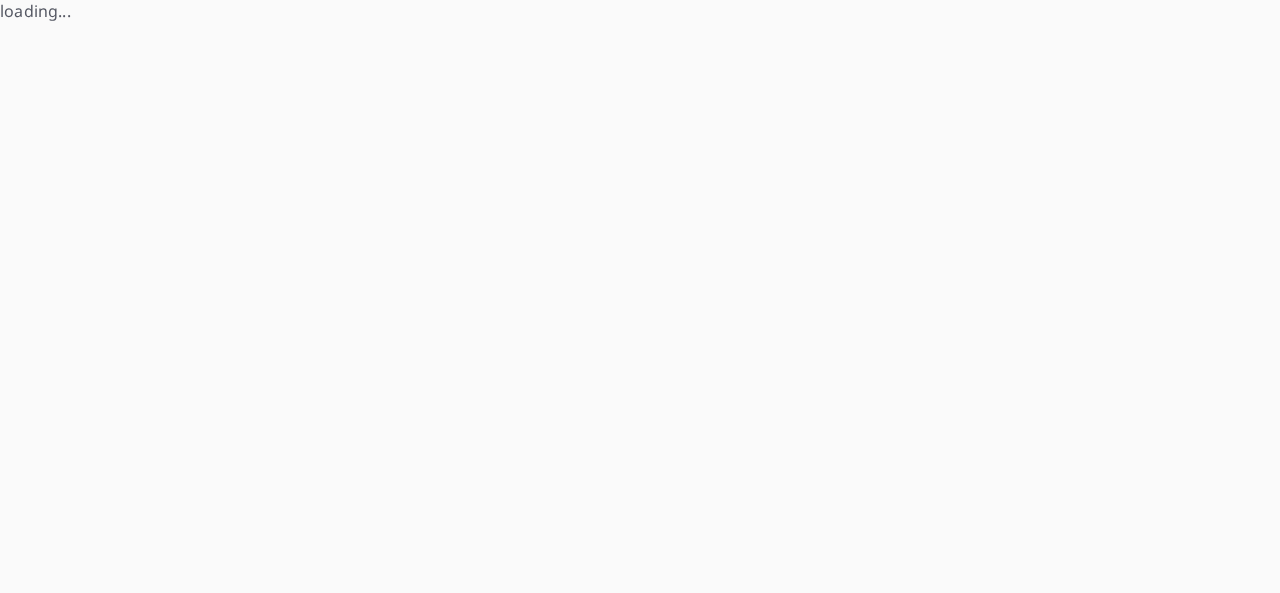 scroll, scrollTop: 0, scrollLeft: 0, axis: both 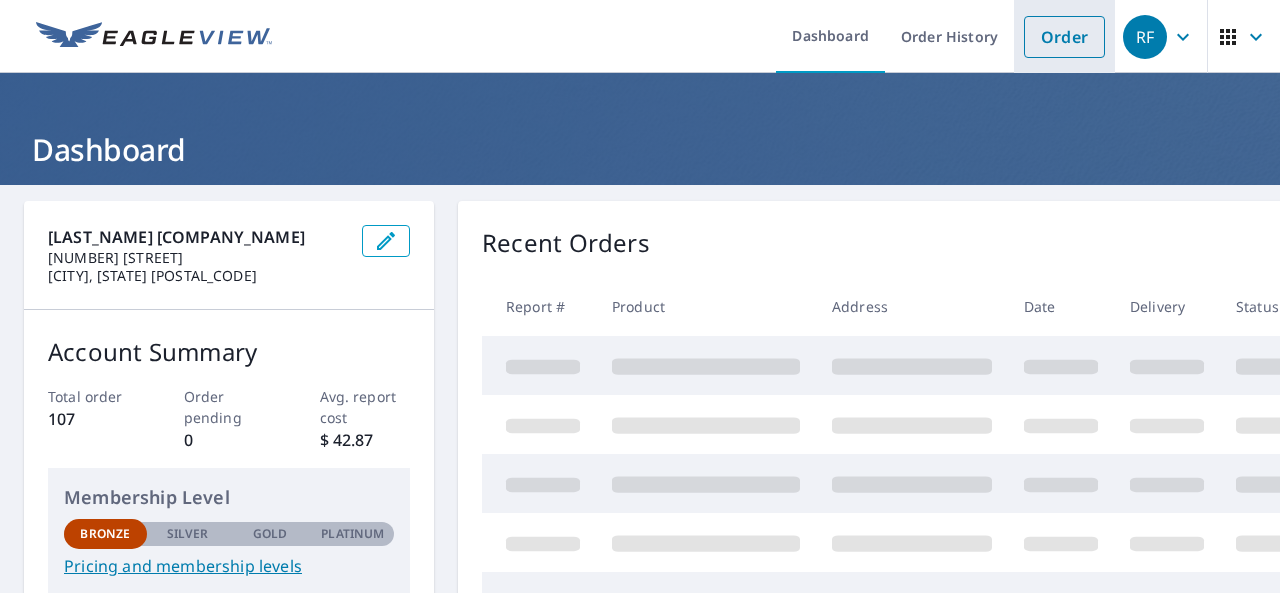 click on "Order" at bounding box center [1064, 37] 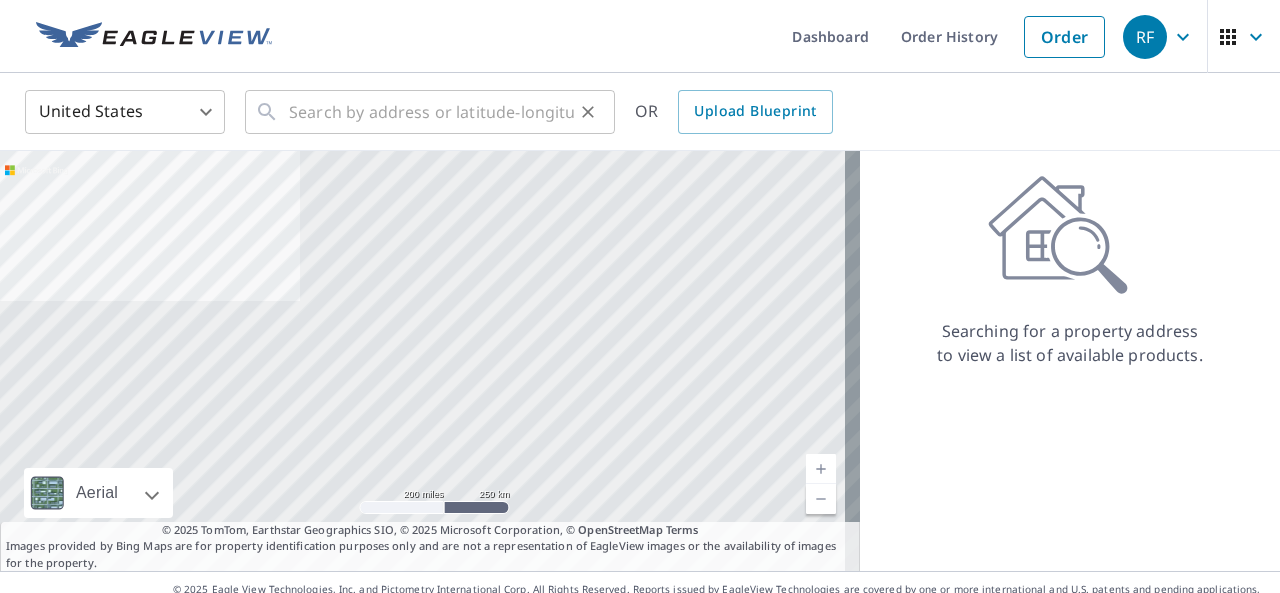 click on "​" at bounding box center (430, 112) 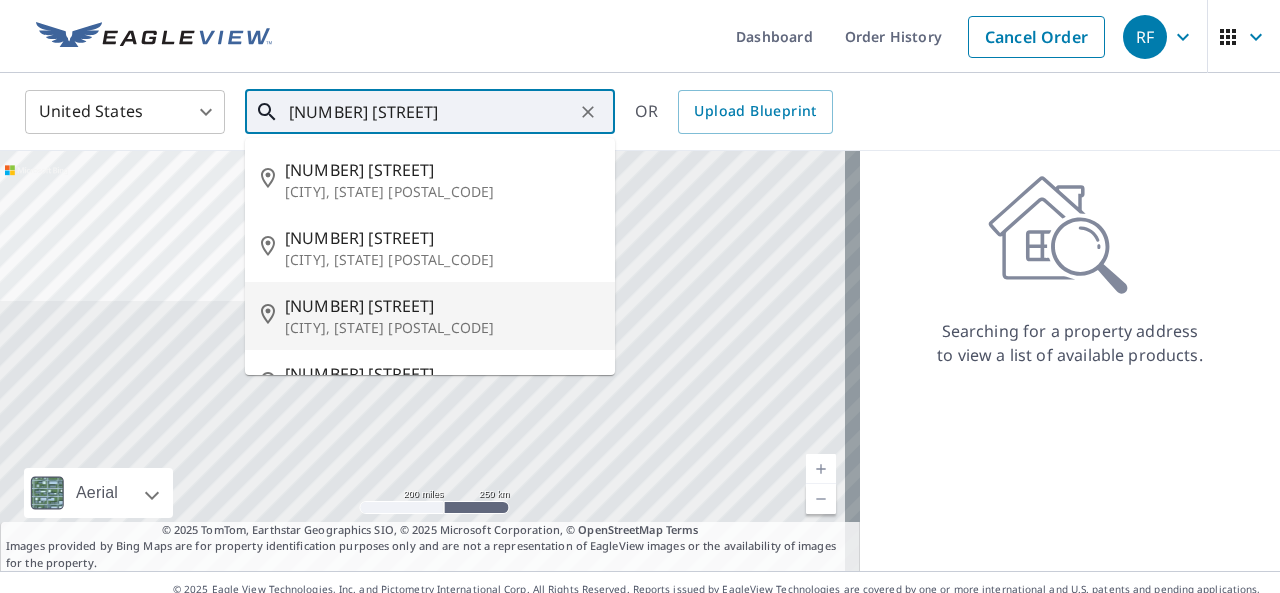 click on "[NUMBER] [STREET]" at bounding box center (442, 306) 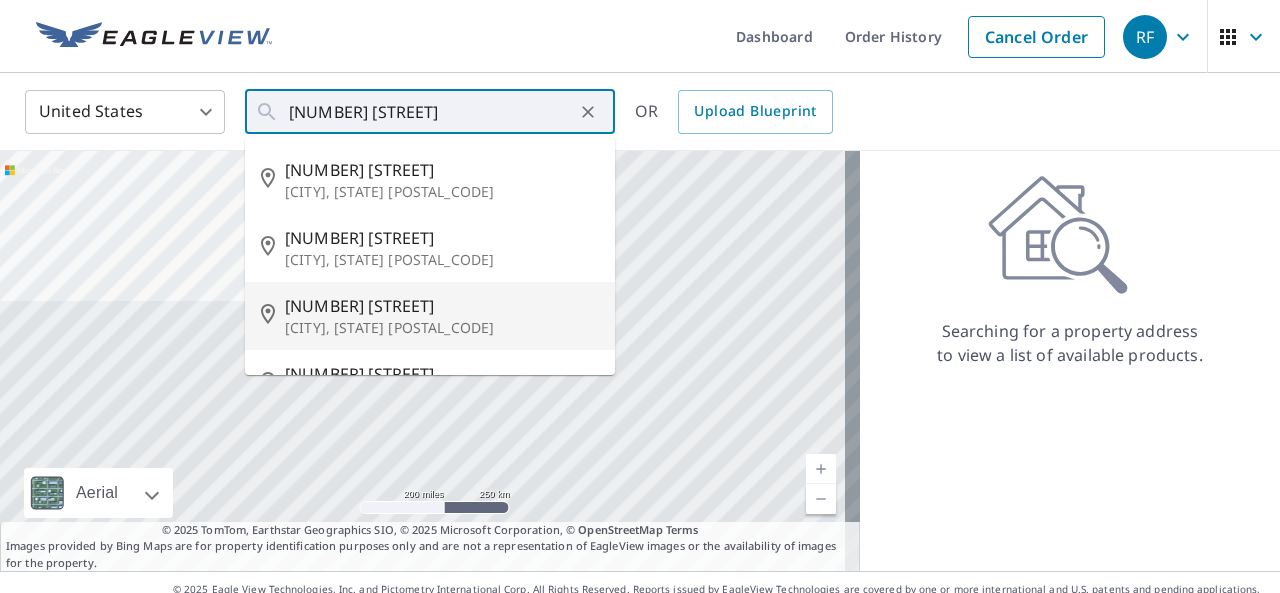 type on "[NUMBER] [STREET] [CITY], [STATE] [POSTAL_CODE]" 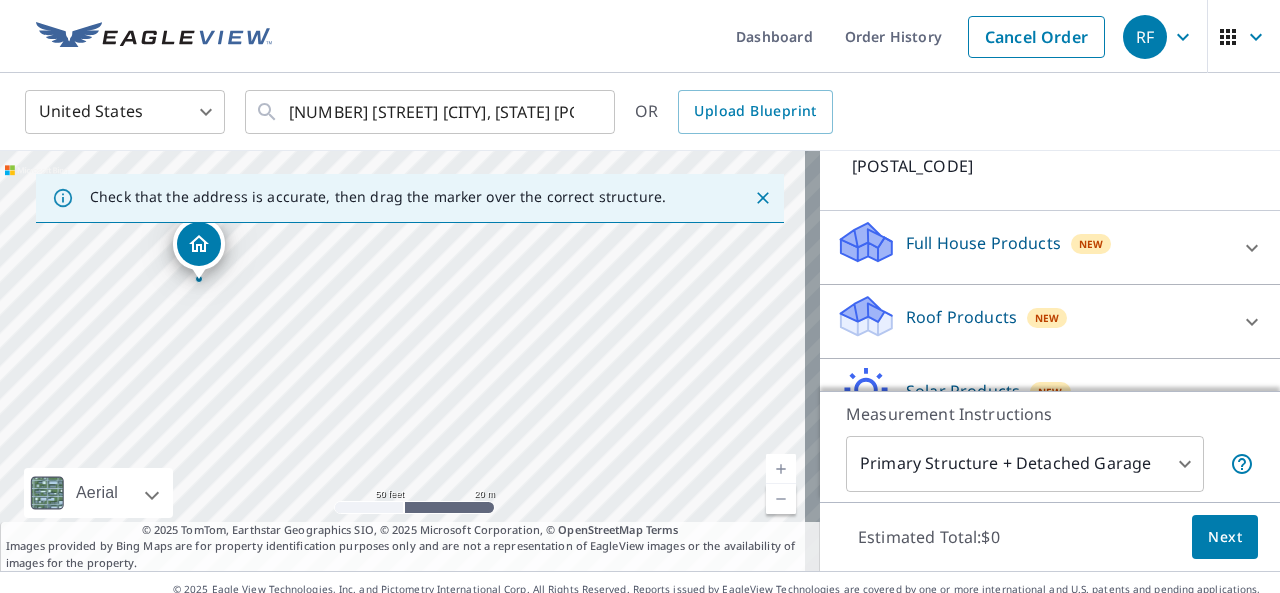 scroll, scrollTop: 200, scrollLeft: 0, axis: vertical 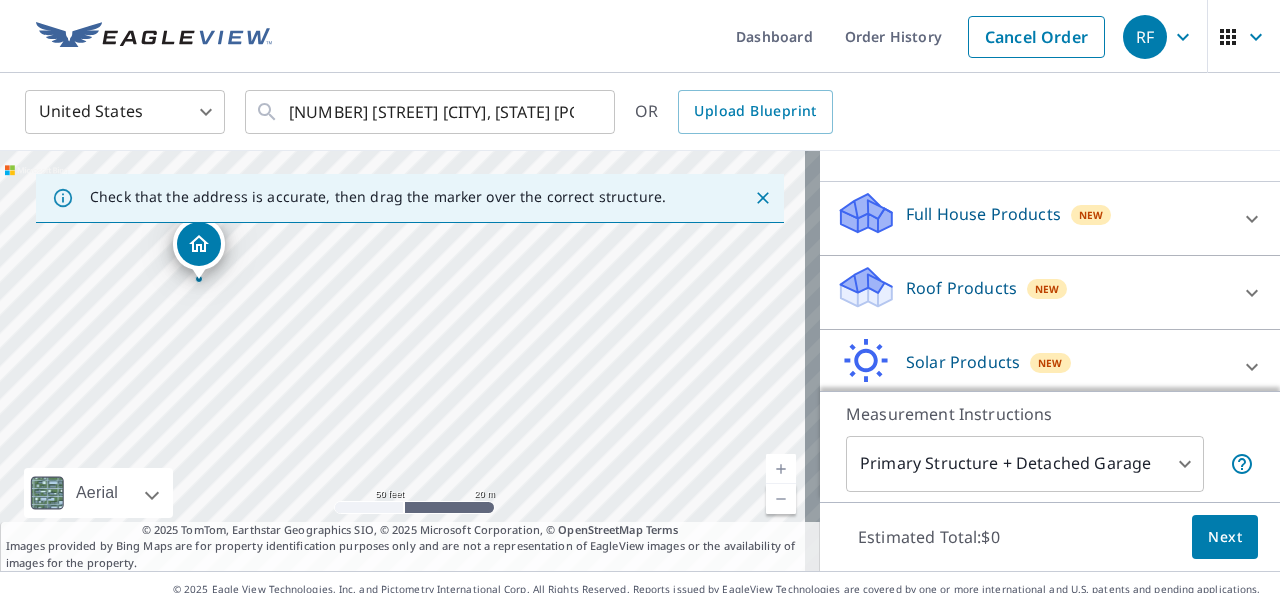 click 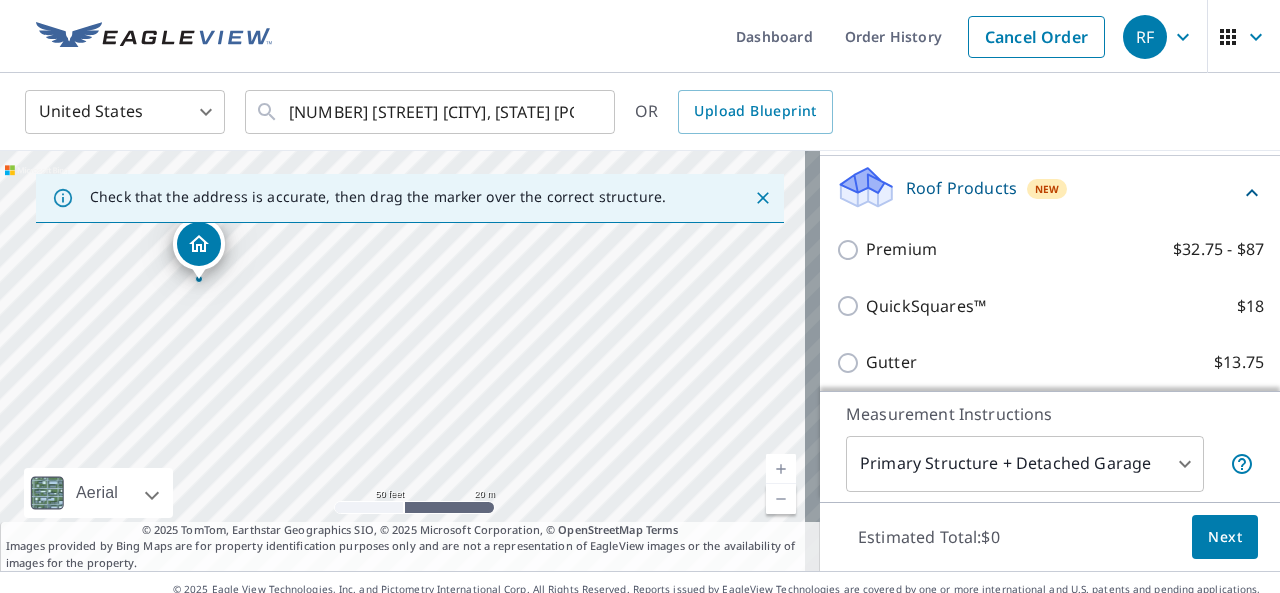 scroll, scrollTop: 400, scrollLeft: 0, axis: vertical 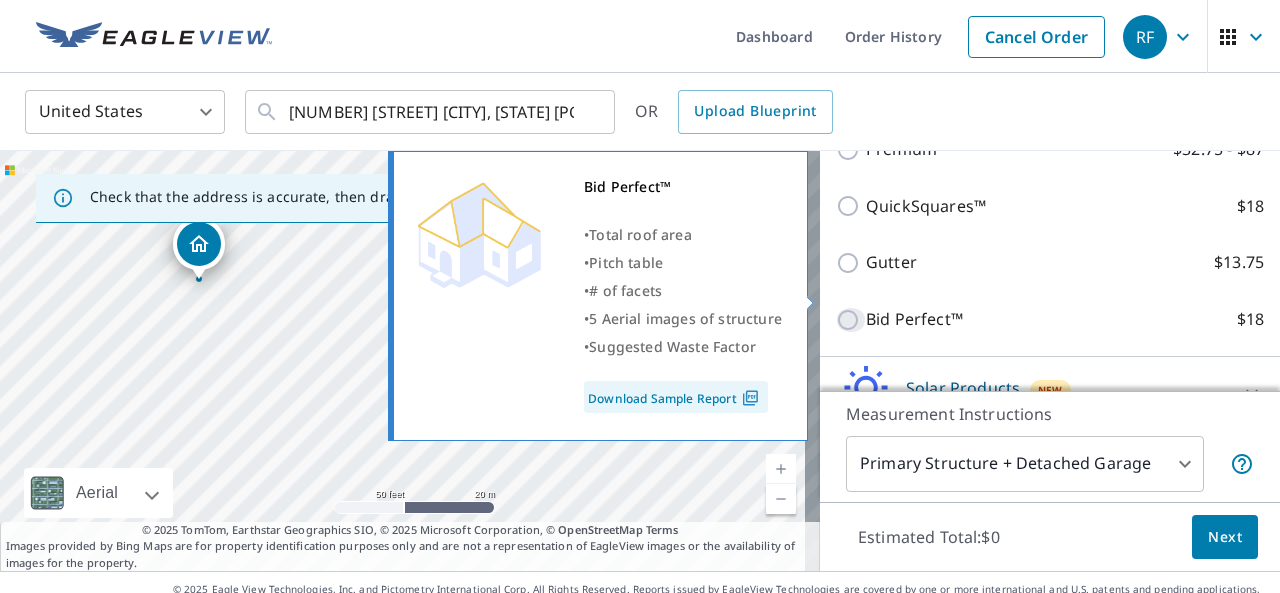 click on "Bid Perfect™ $18" at bounding box center (851, 320) 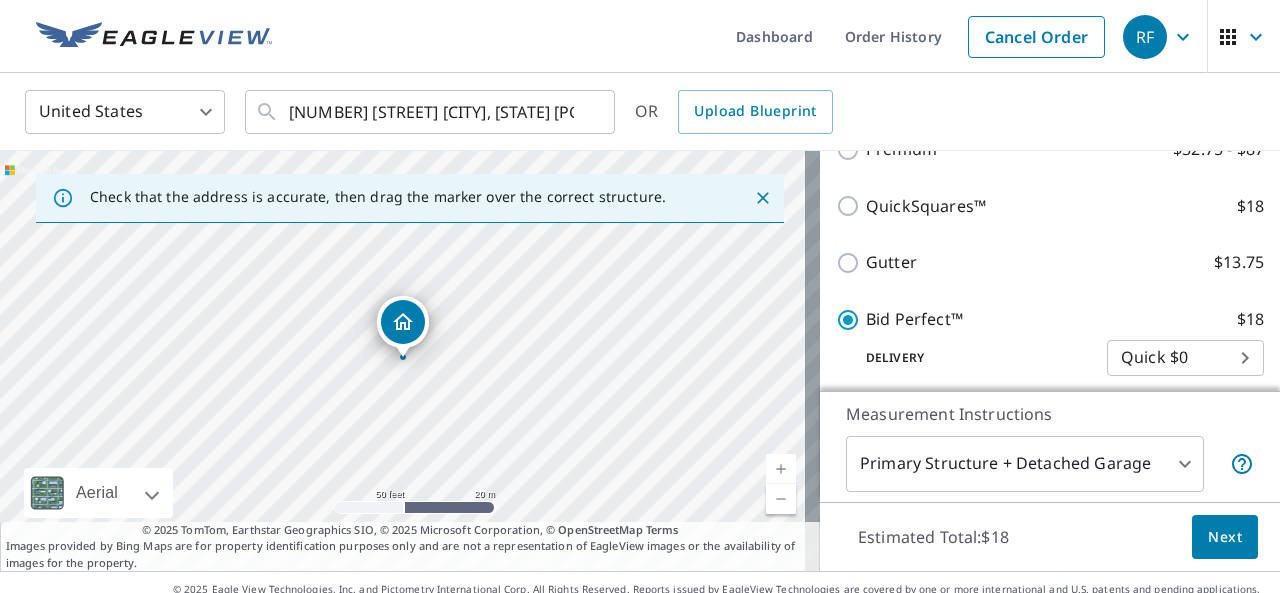 click on "Next" at bounding box center (1225, 537) 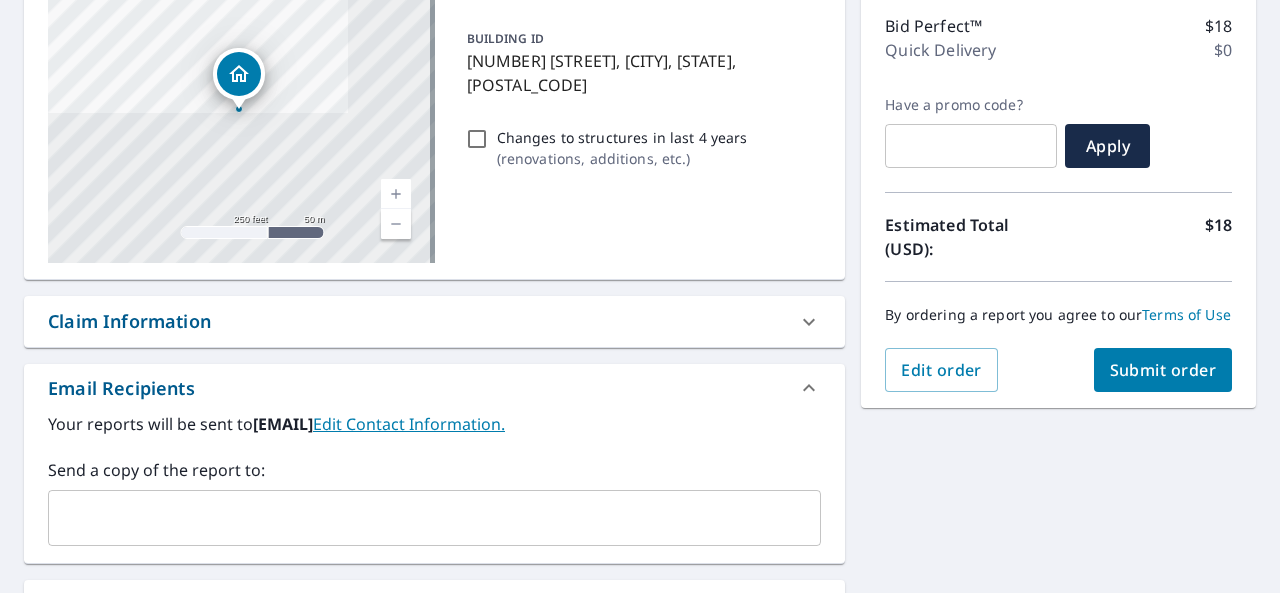 scroll, scrollTop: 300, scrollLeft: 0, axis: vertical 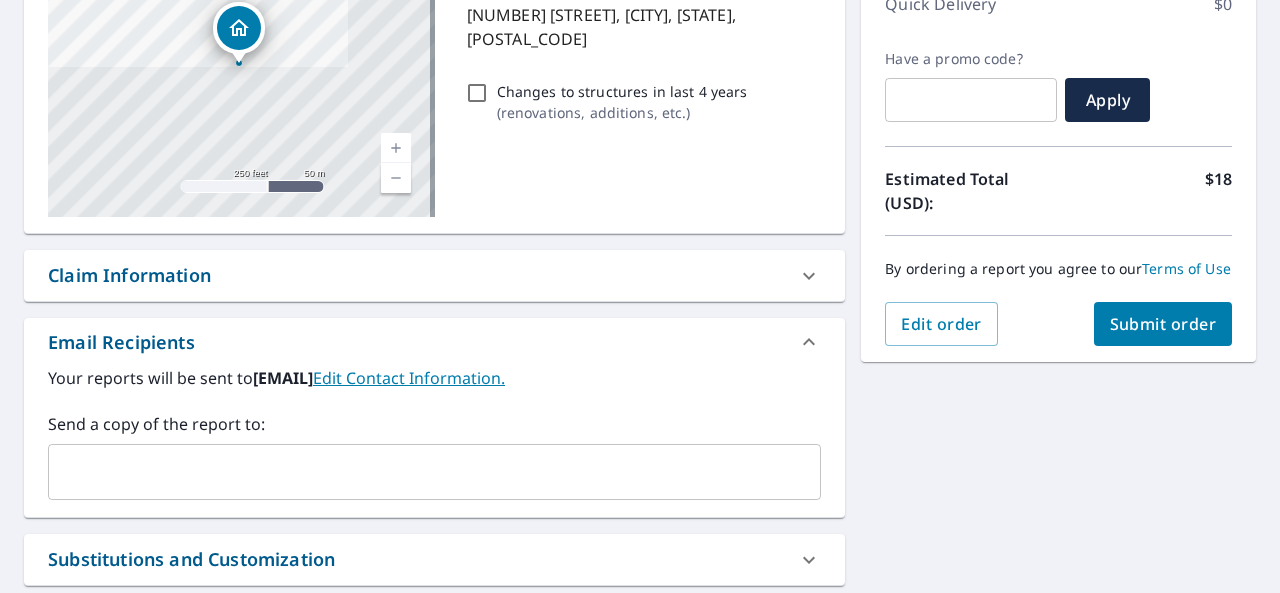 click on "Submit order" at bounding box center [1163, 324] 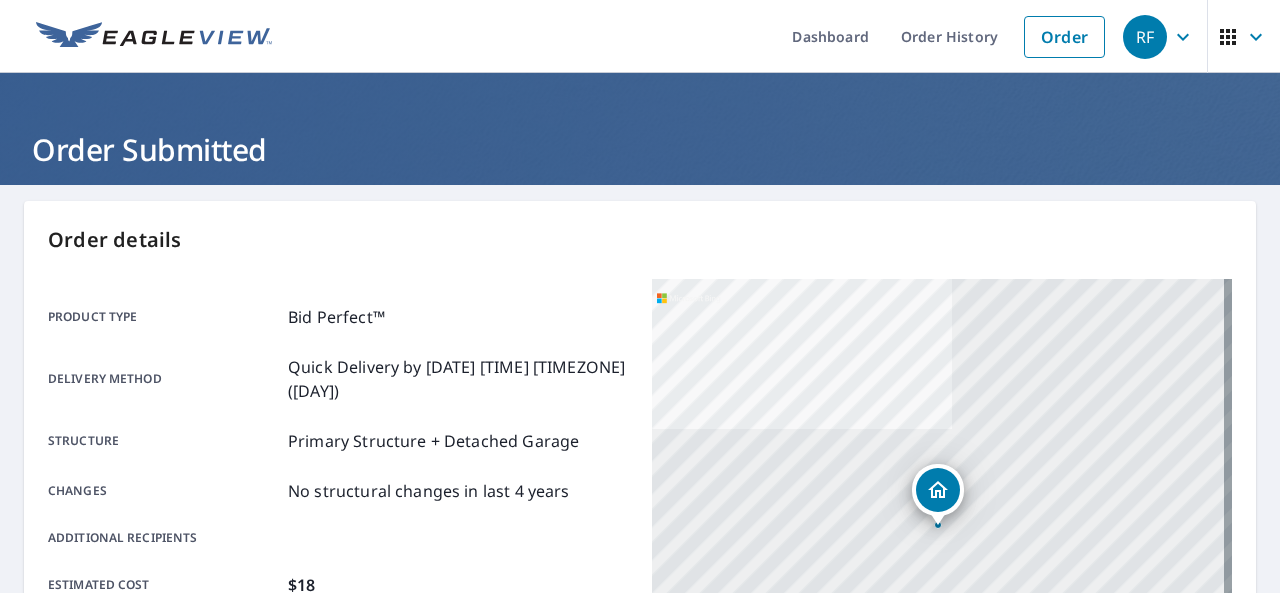 scroll, scrollTop: 582, scrollLeft: 0, axis: vertical 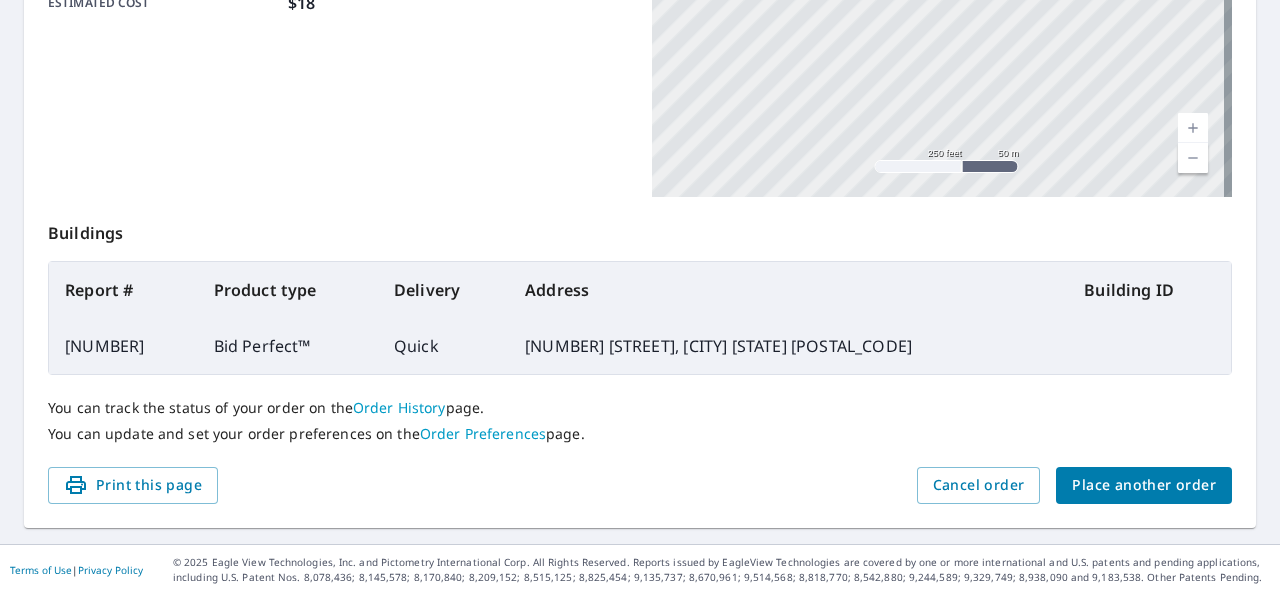 click on "Place another order" at bounding box center (1144, 485) 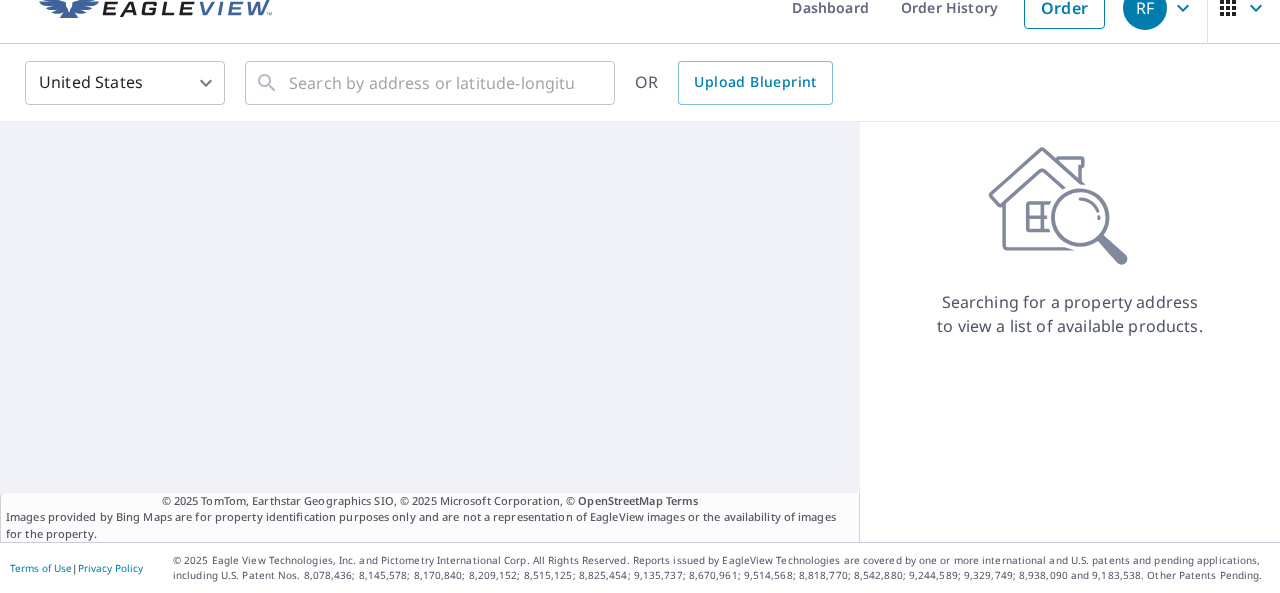 scroll, scrollTop: 28, scrollLeft: 0, axis: vertical 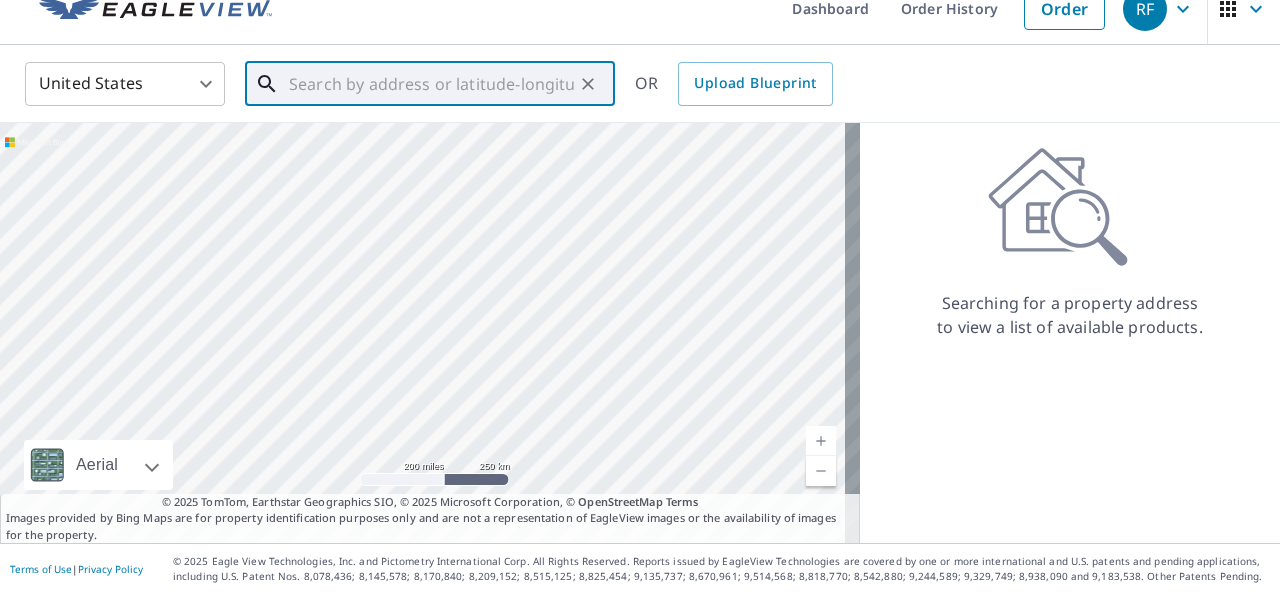 click at bounding box center [431, 84] 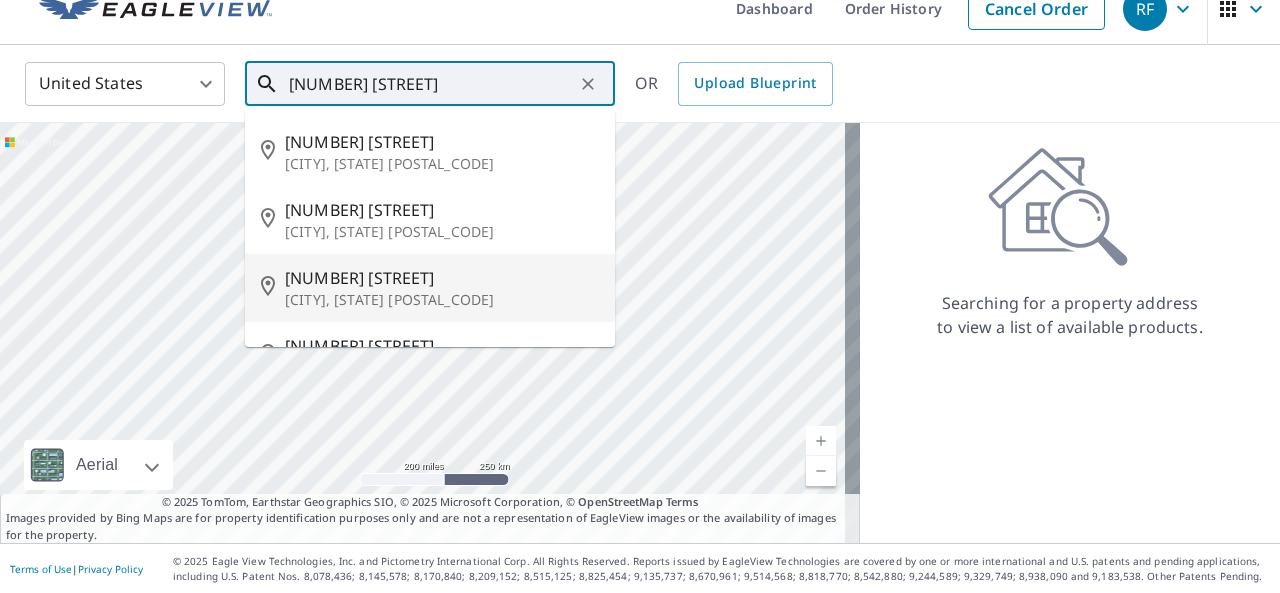 click on "[NUMBER] [STREET]" at bounding box center [442, 278] 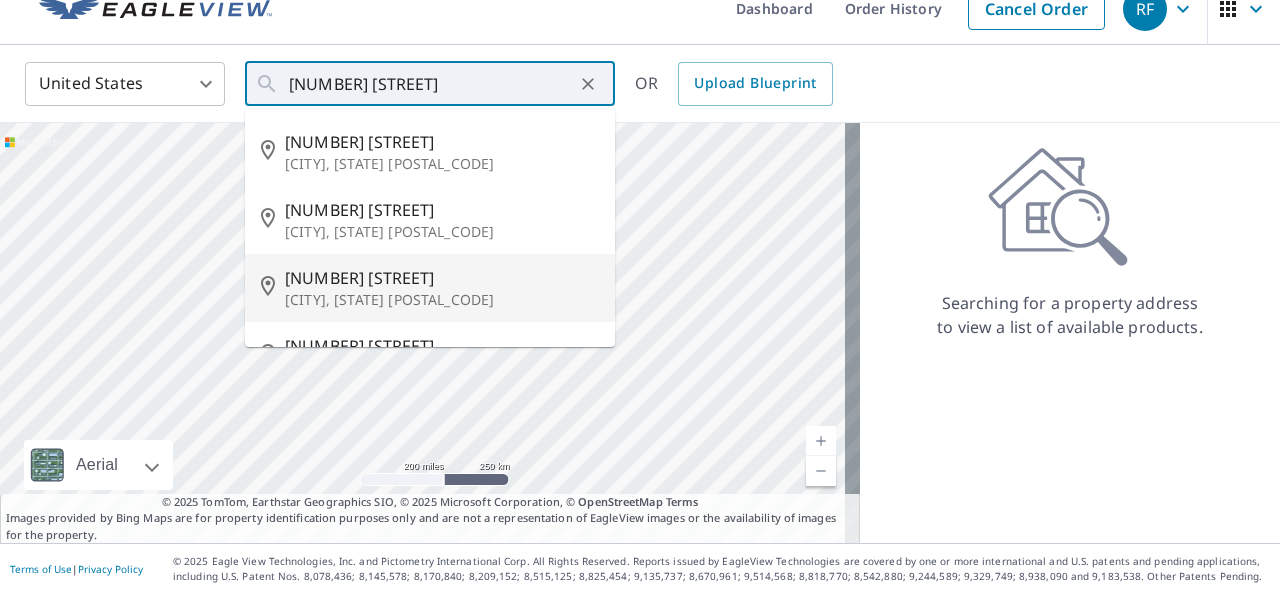 type on "[NUMBER] [STREET] [CITY], [STATE] [POSTAL_CODE]" 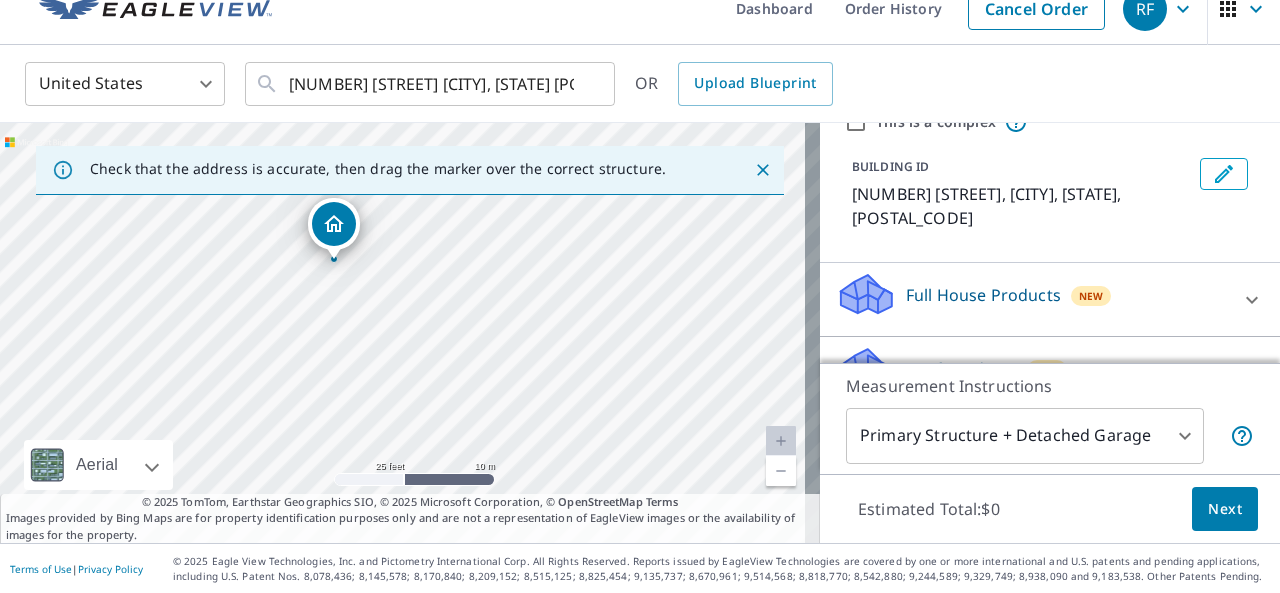 scroll, scrollTop: 200, scrollLeft: 0, axis: vertical 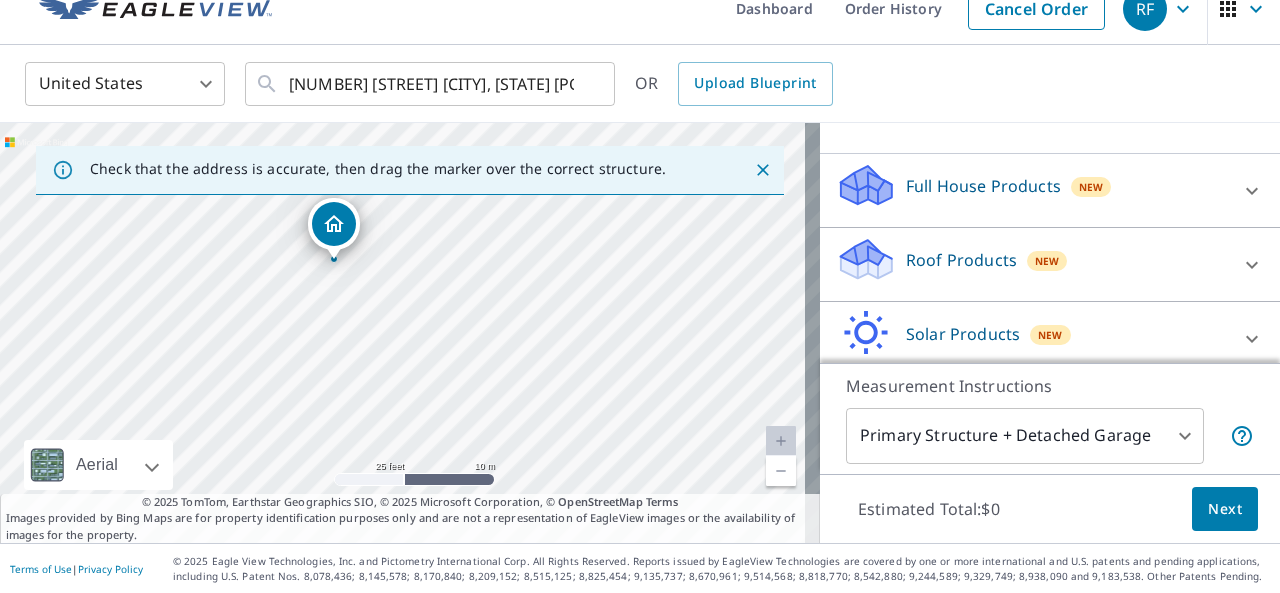 click 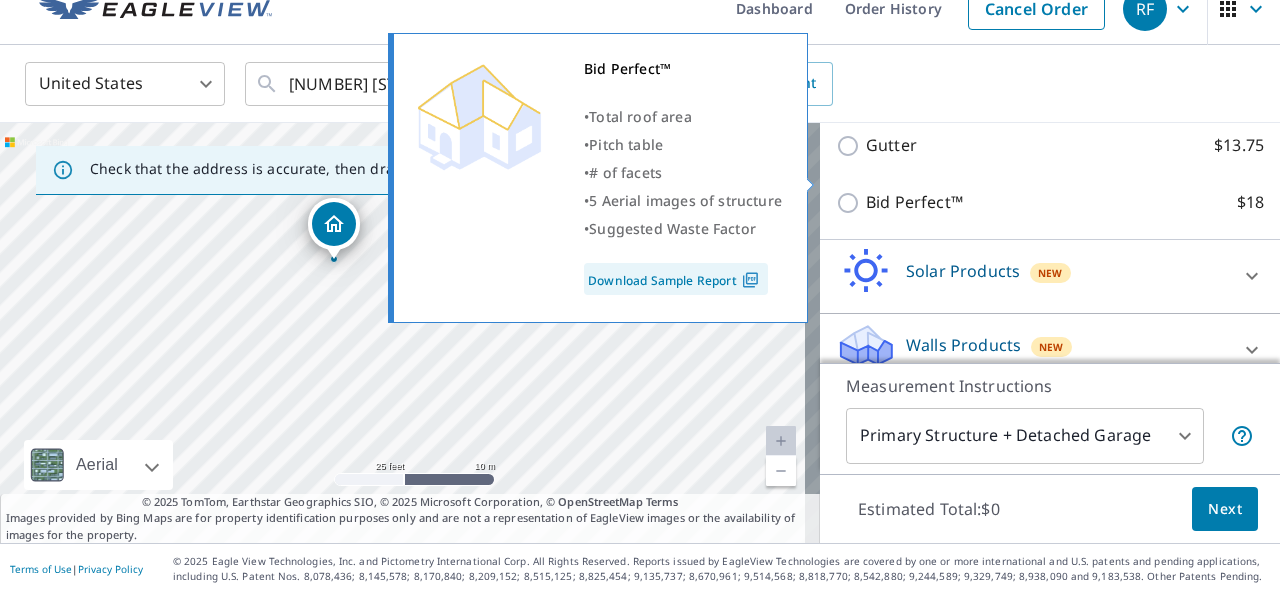 click on "Bid Perfect™ $18" at bounding box center (851, 203) 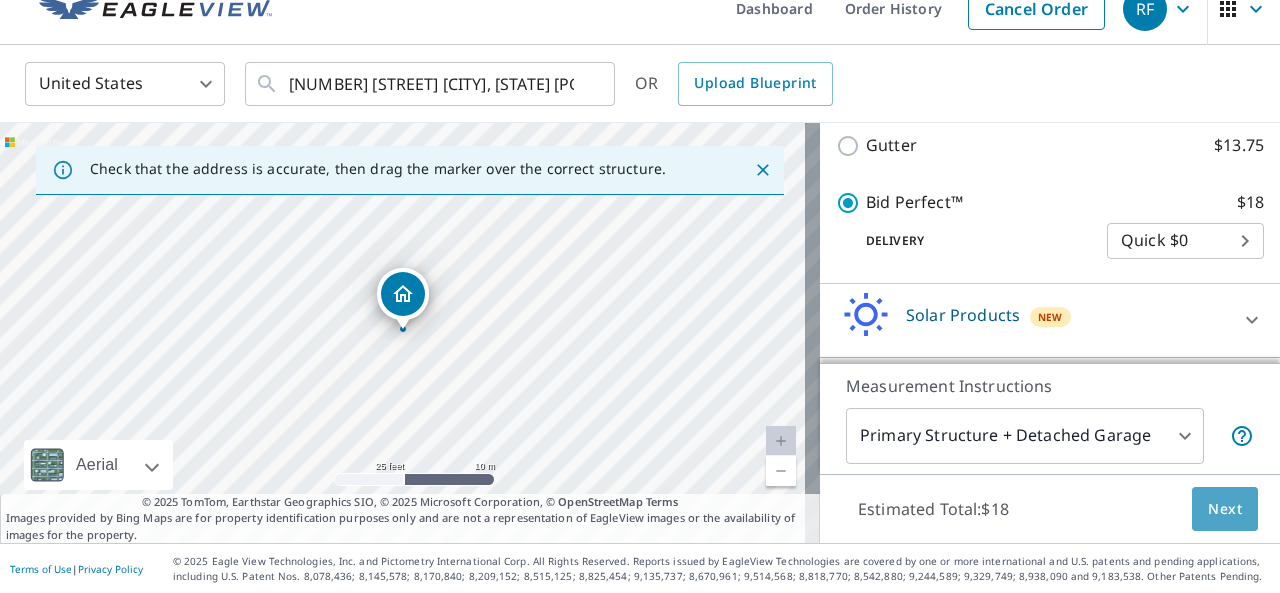 click on "Next" at bounding box center (1225, 509) 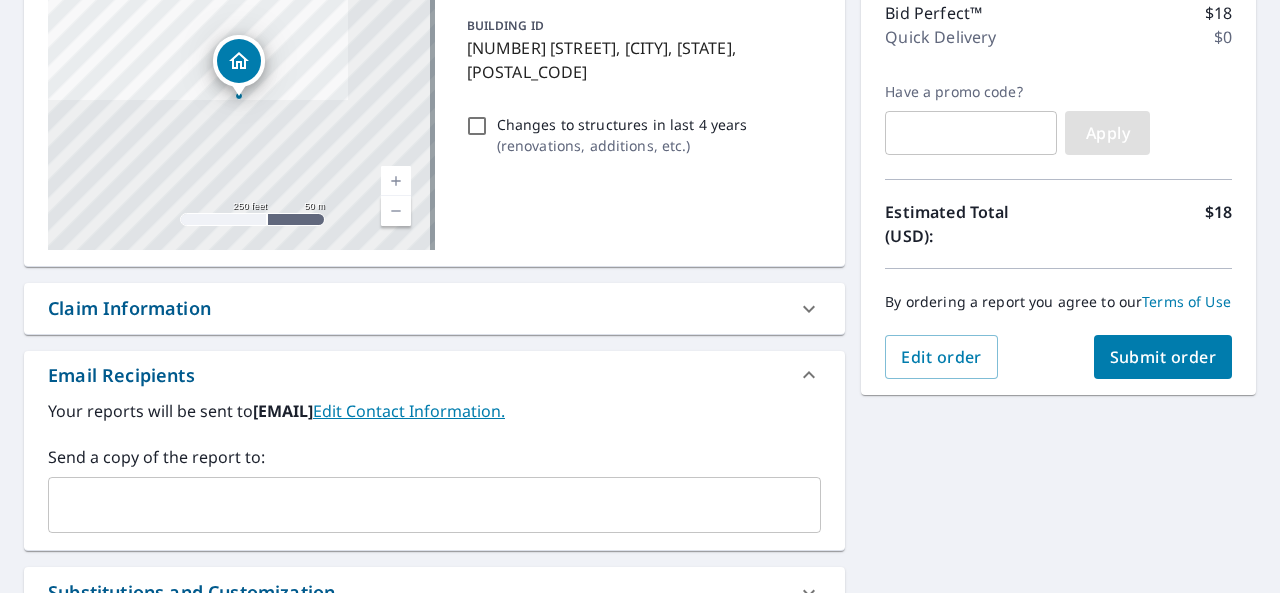 scroll, scrollTop: 328, scrollLeft: 0, axis: vertical 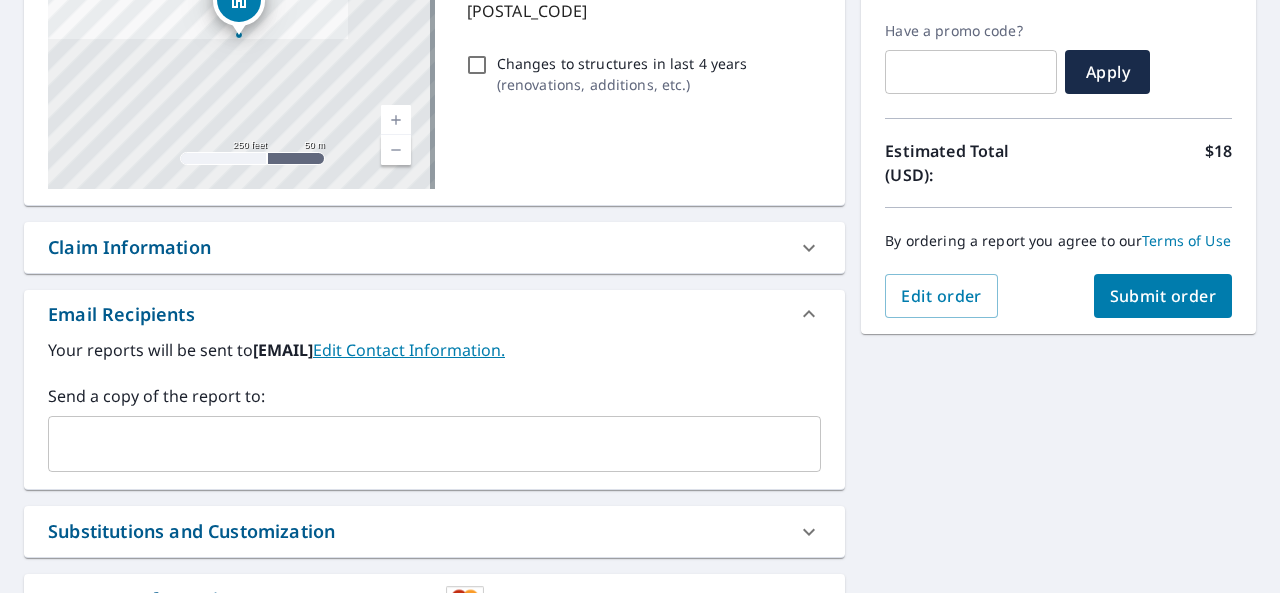 click on "Submit order" at bounding box center [1163, 296] 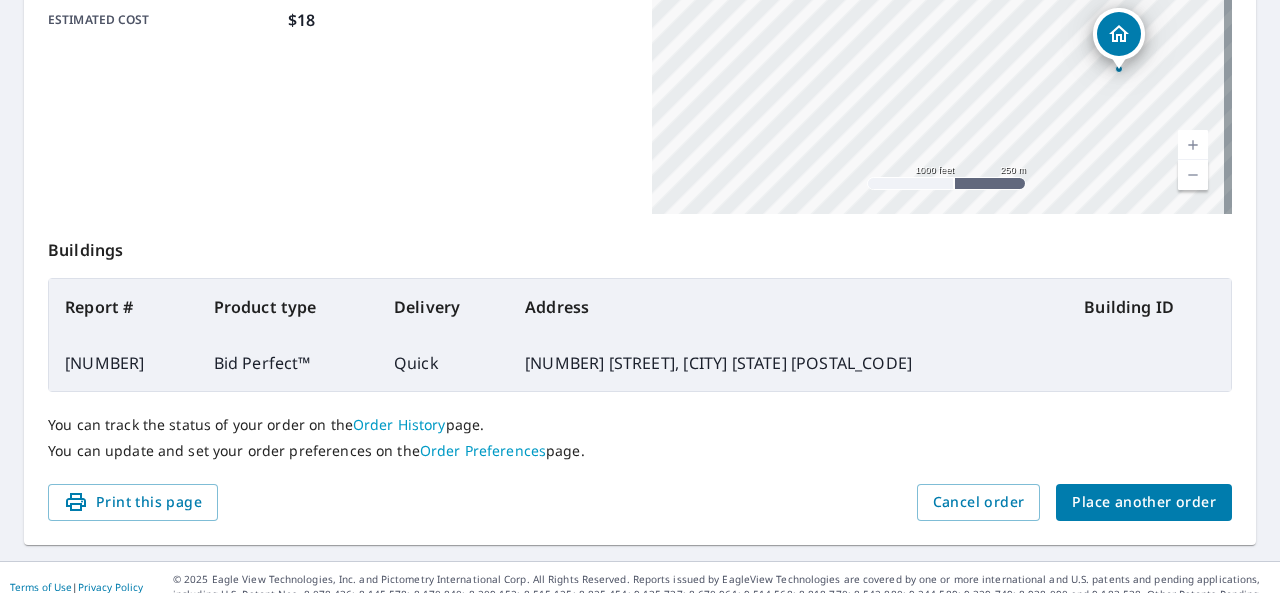 scroll, scrollTop: 582, scrollLeft: 0, axis: vertical 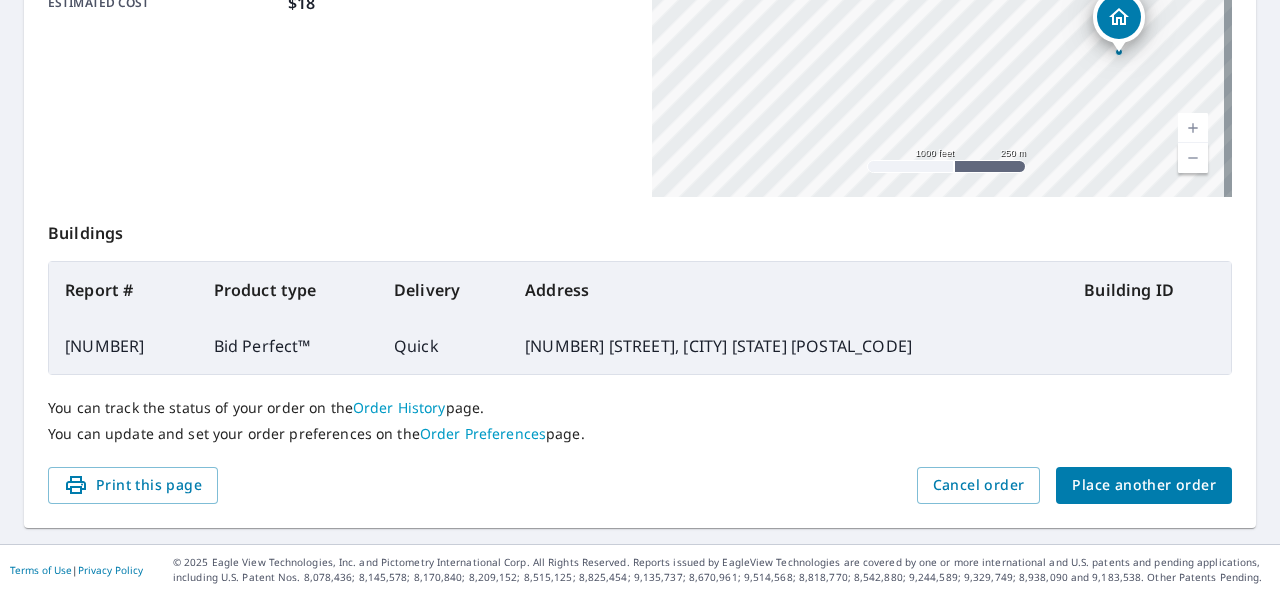 click on "Place another order" at bounding box center (1144, 485) 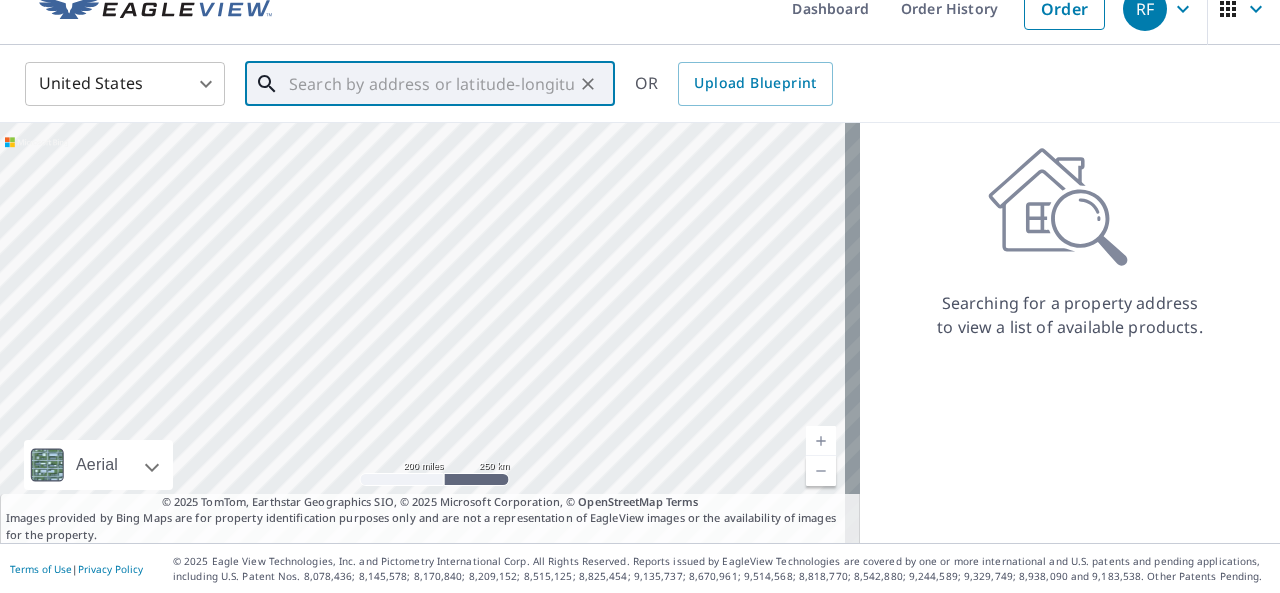 click at bounding box center [431, 84] 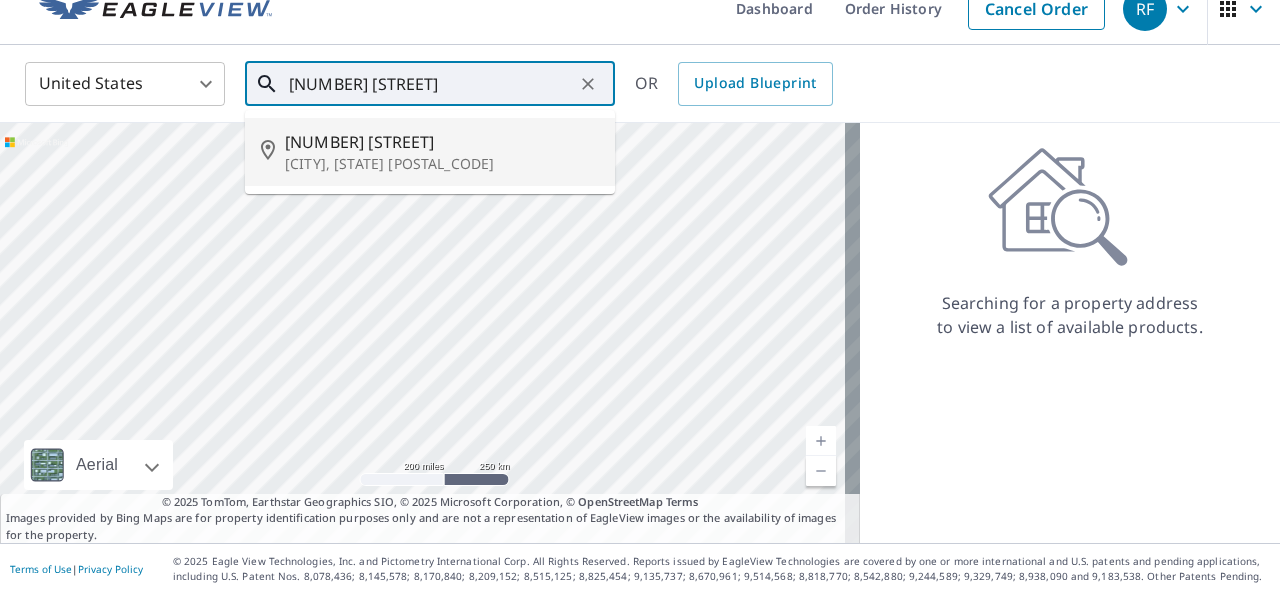 click on "[NUMBER] [STREET]" at bounding box center (442, 142) 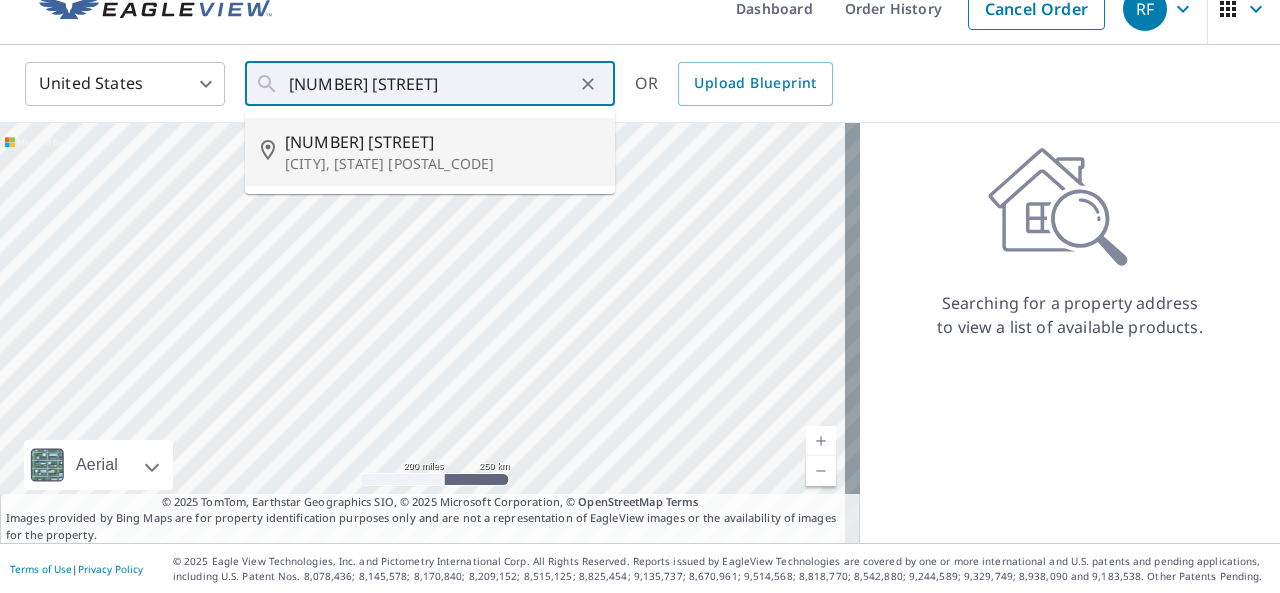 type on "[NUMBER] [STREET], [CITY], [STATE] [POSTAL_CODE]" 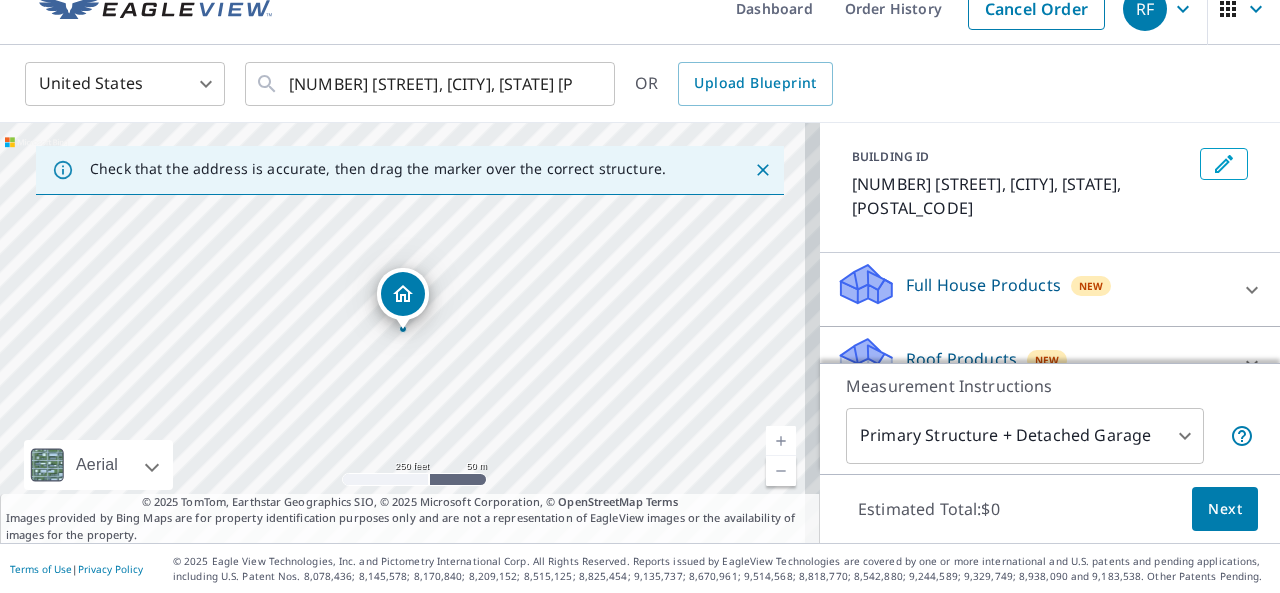 scroll, scrollTop: 200, scrollLeft: 0, axis: vertical 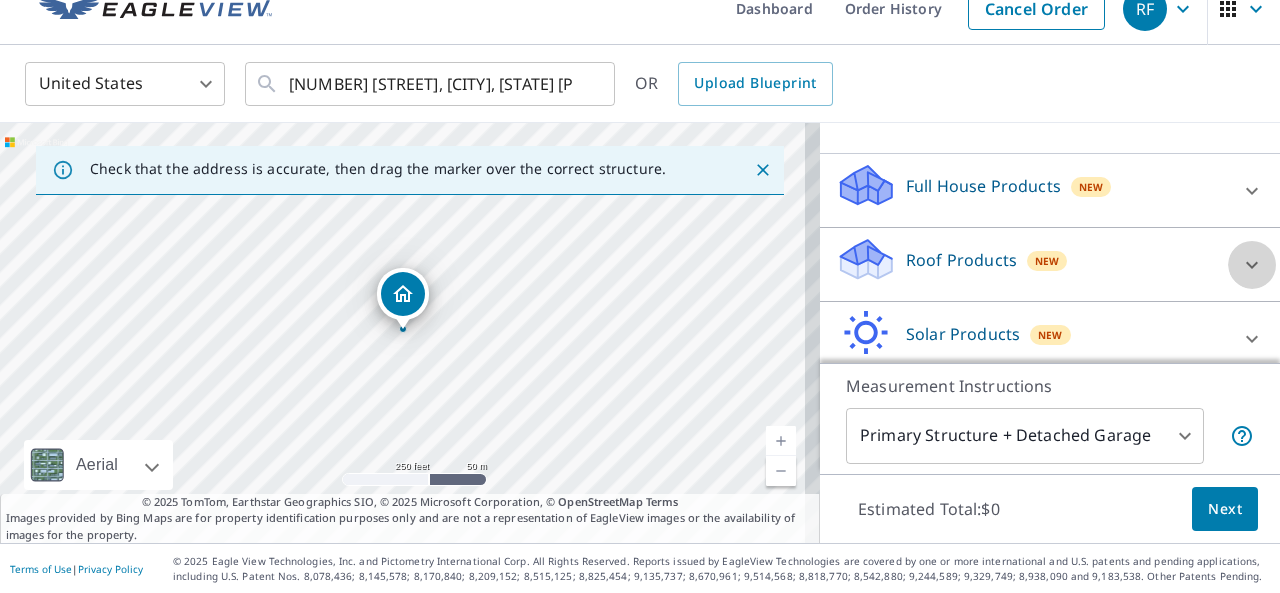 click 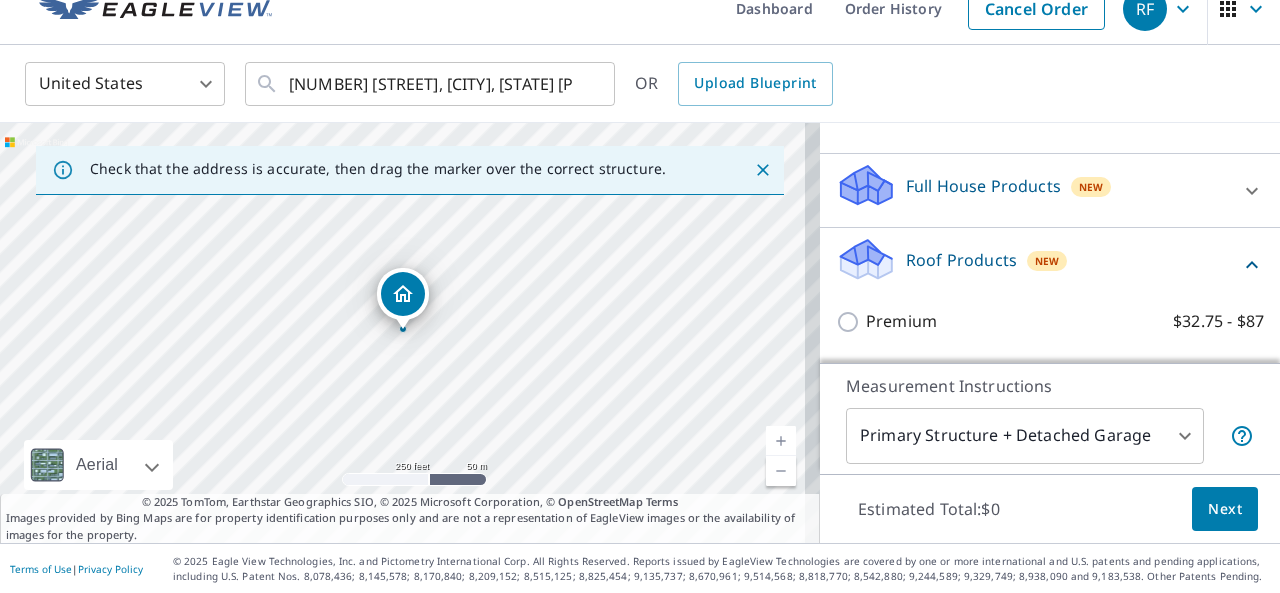 scroll, scrollTop: 400, scrollLeft: 0, axis: vertical 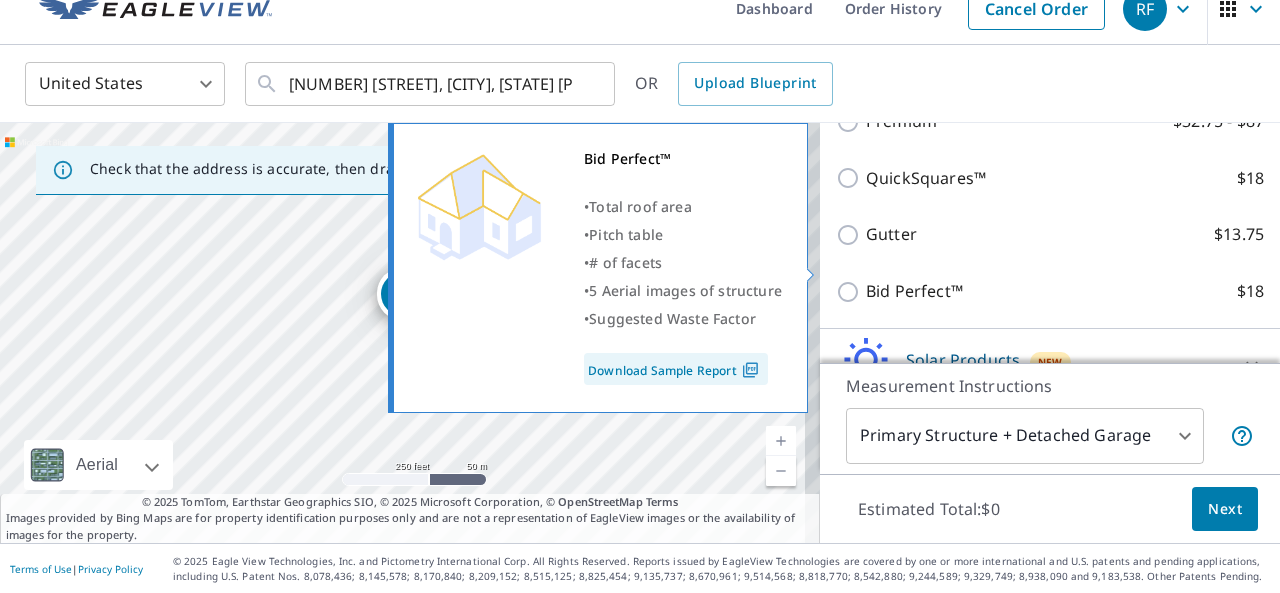 click on "Bid Perfect™ $18" at bounding box center (851, 292) 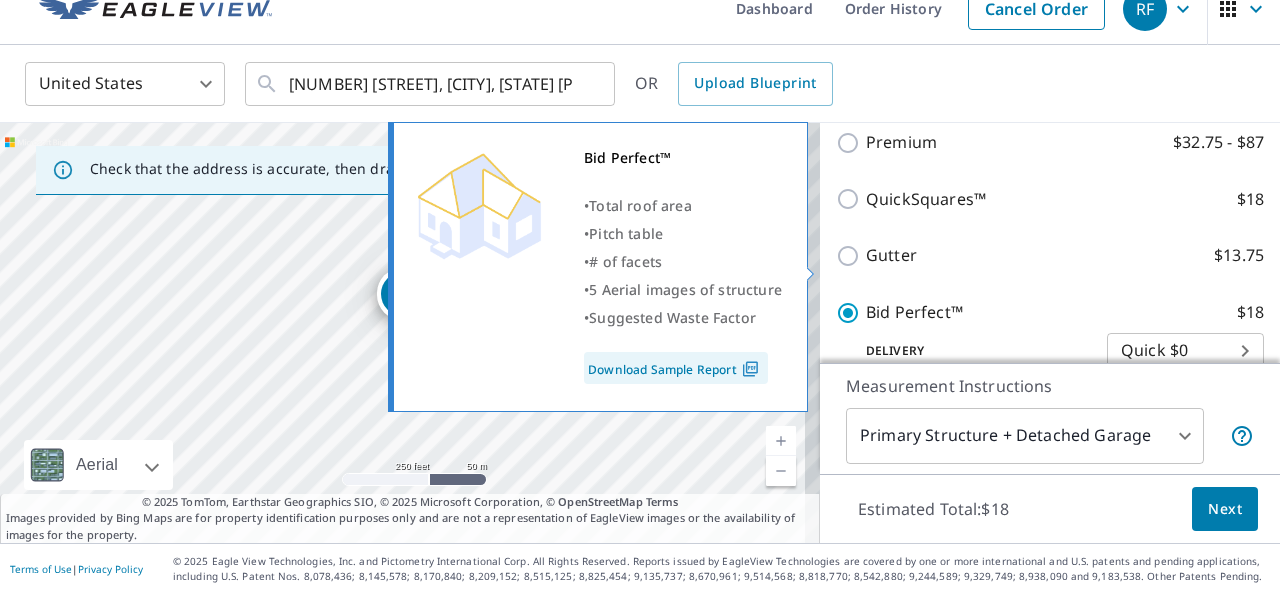 scroll, scrollTop: 421, scrollLeft: 0, axis: vertical 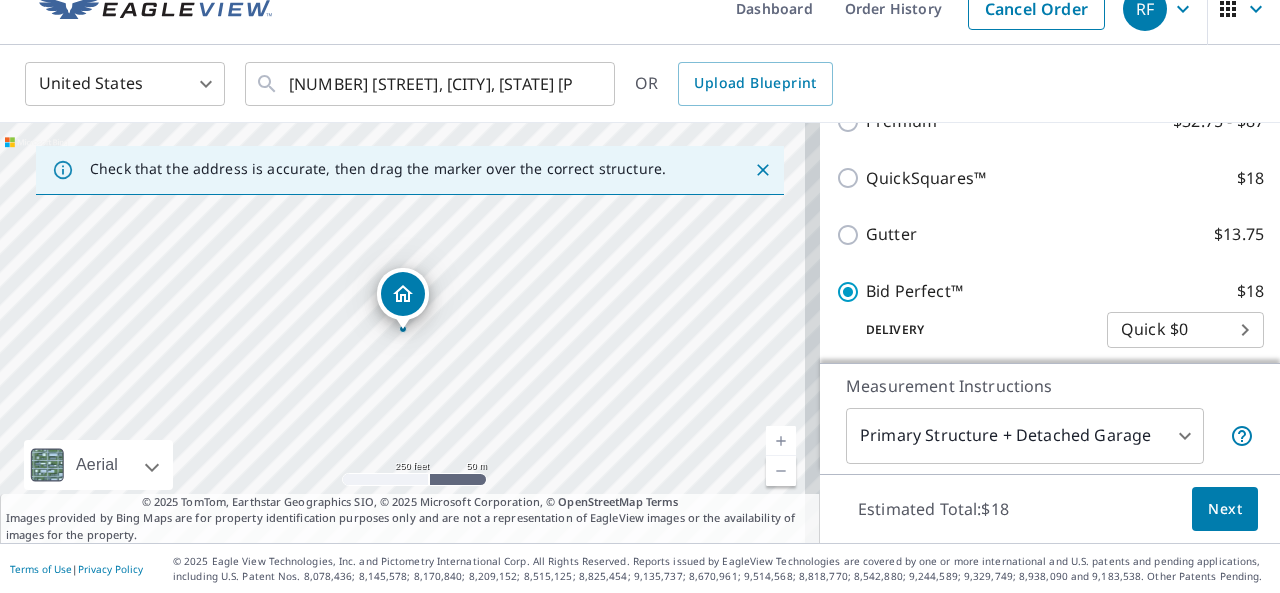 click on "Next" at bounding box center (1225, 509) 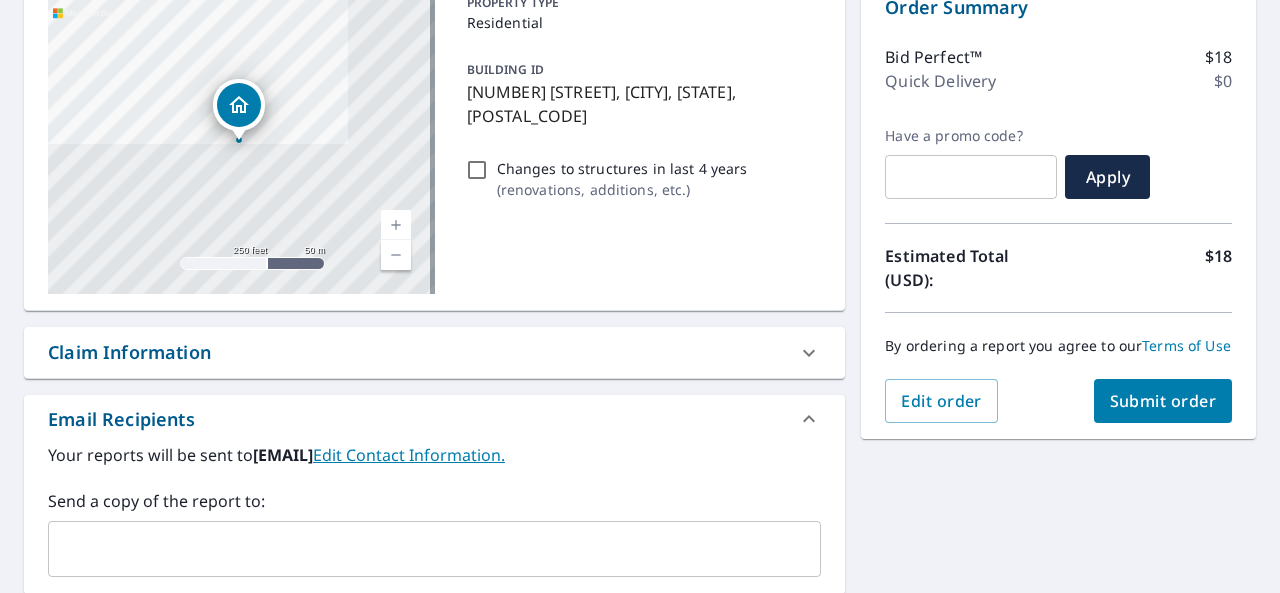 scroll, scrollTop: 228, scrollLeft: 0, axis: vertical 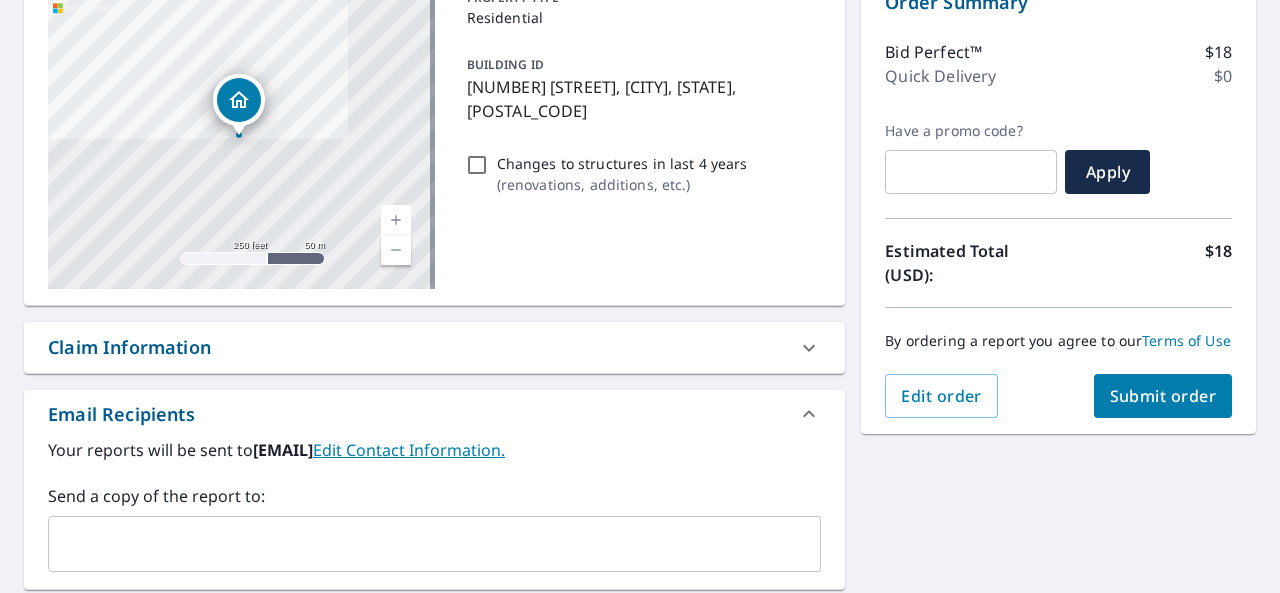 click on "Submit order" at bounding box center (1163, 396) 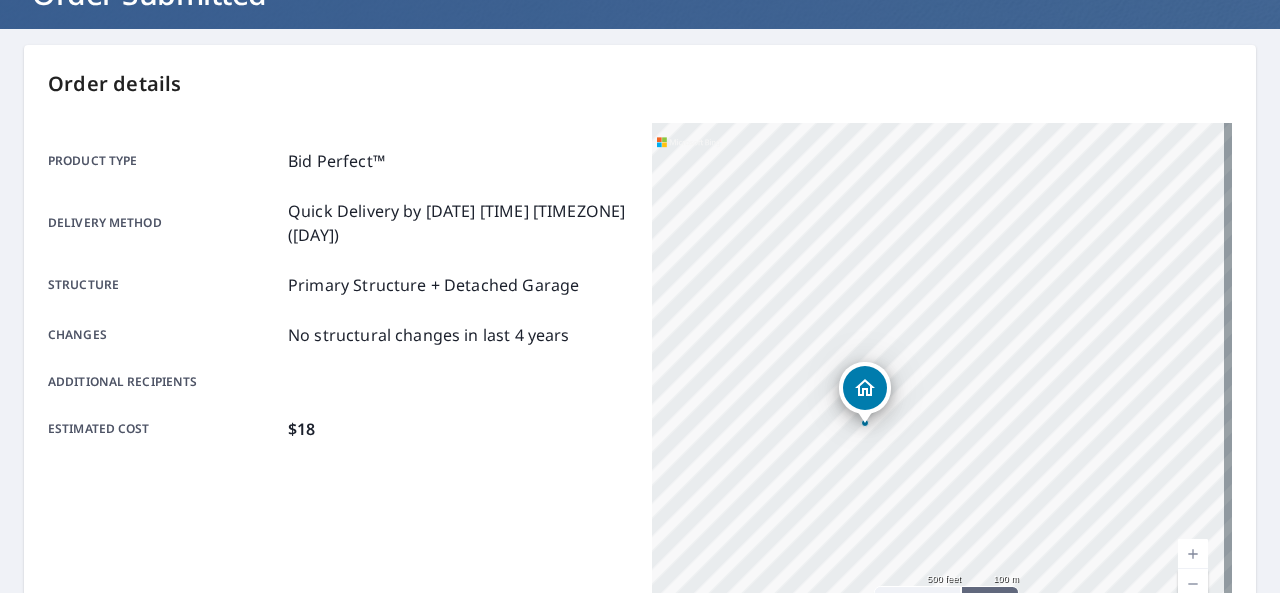 scroll, scrollTop: 200, scrollLeft: 0, axis: vertical 